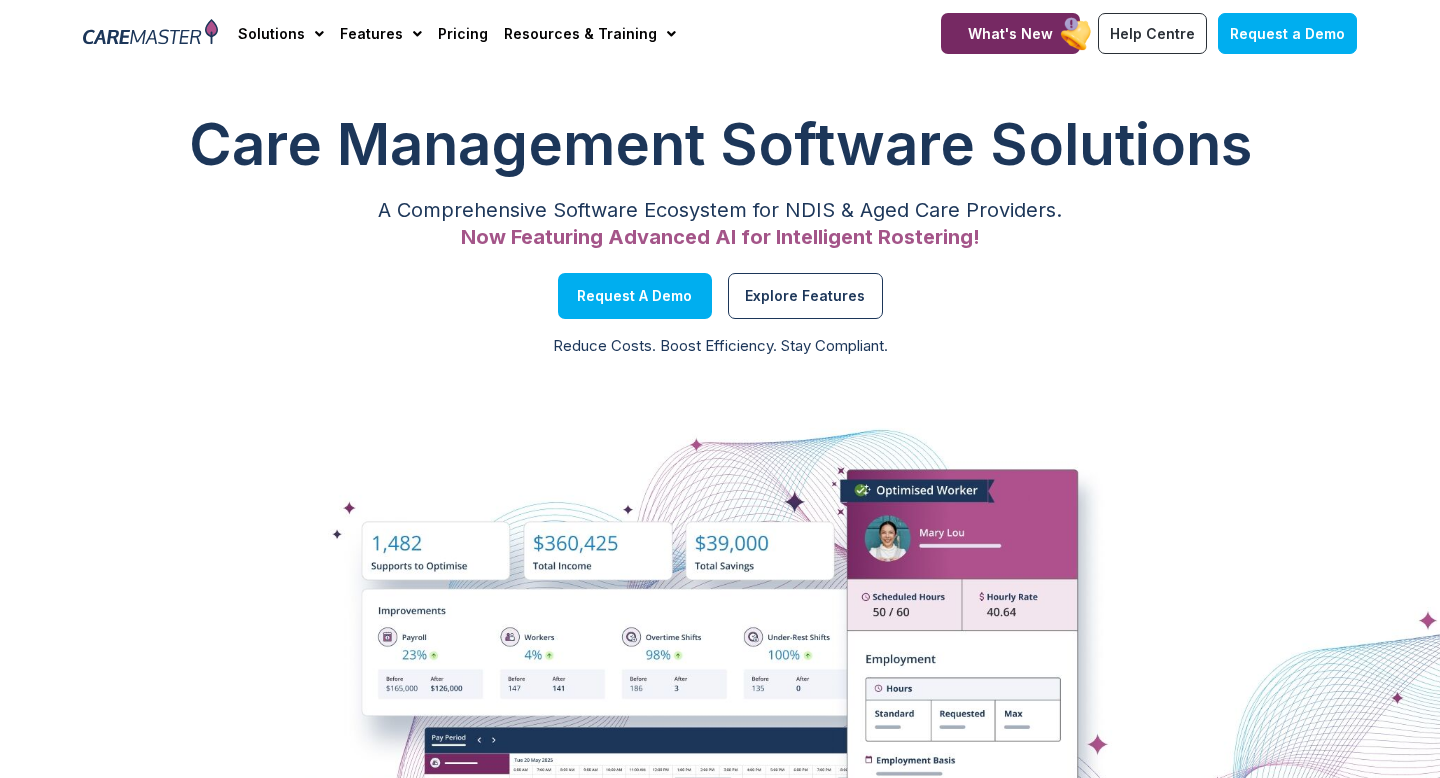scroll, scrollTop: 0, scrollLeft: 0, axis: both 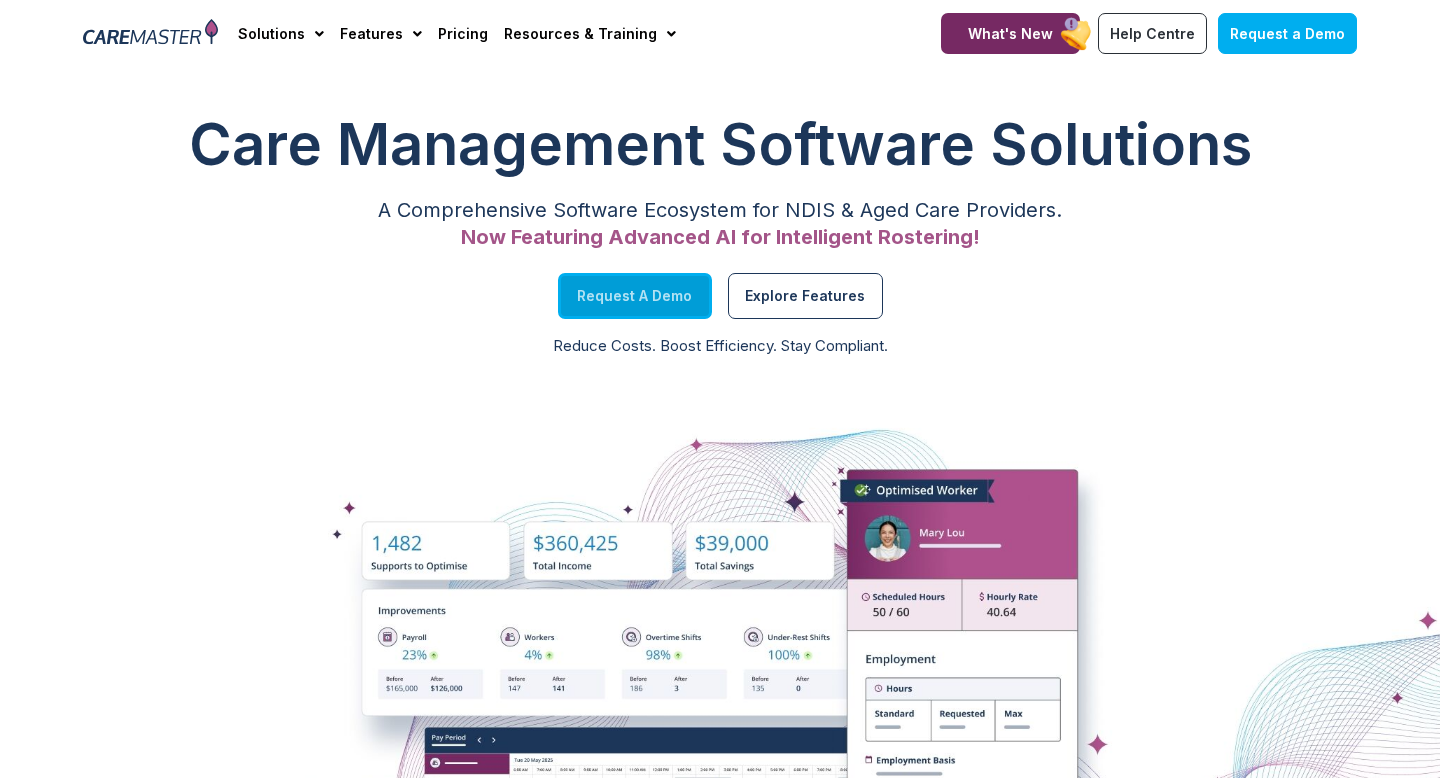 click on "Request a Demo" at bounding box center [634, 296] 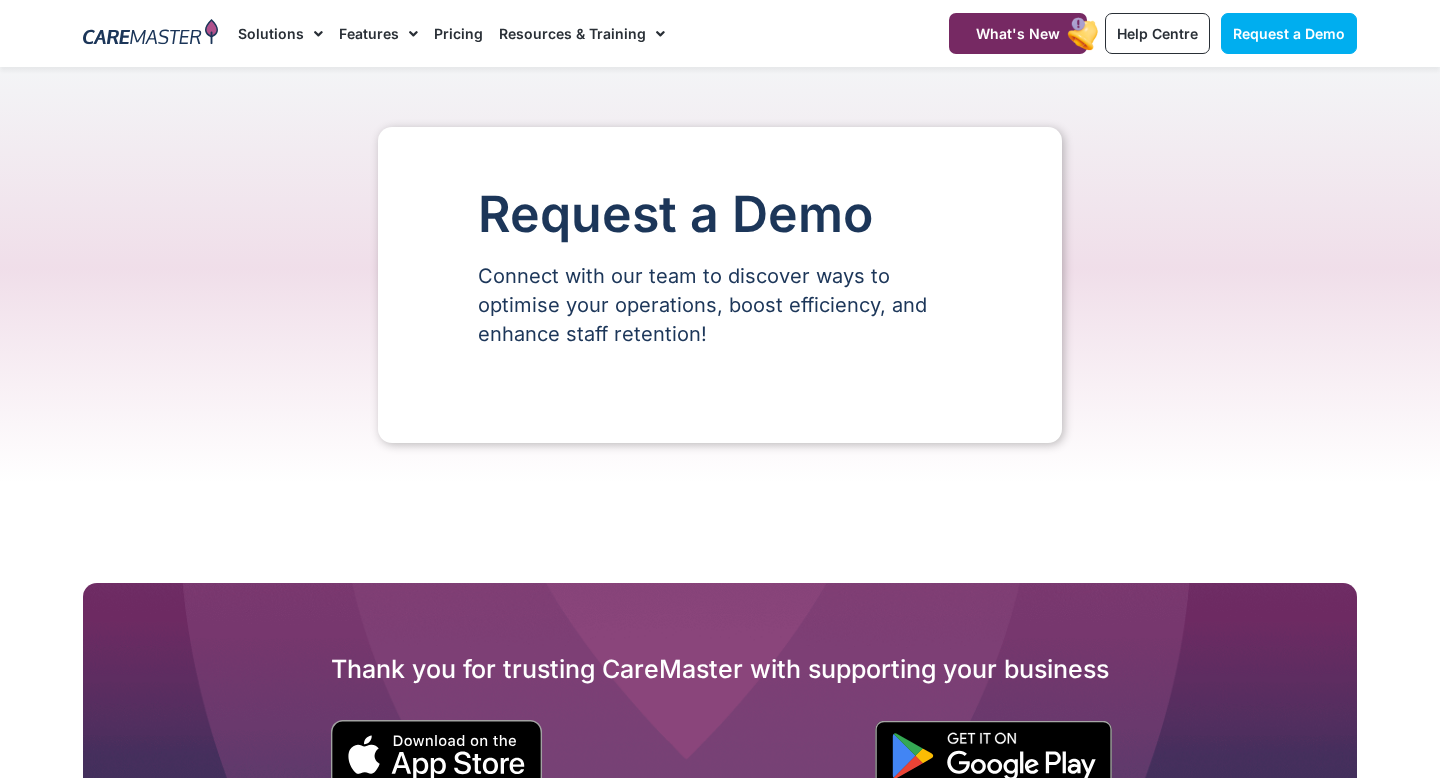 scroll, scrollTop: 0, scrollLeft: 0, axis: both 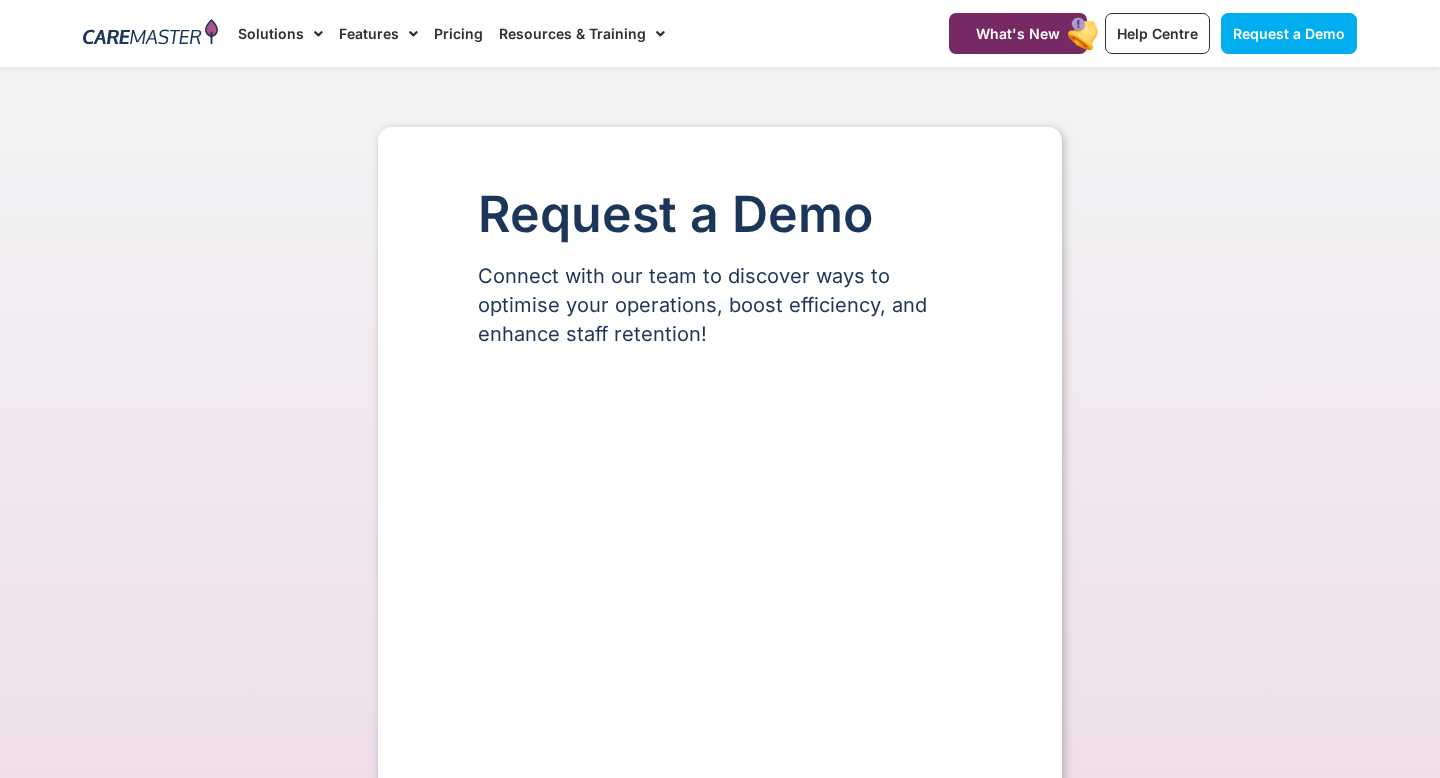 select on "**" 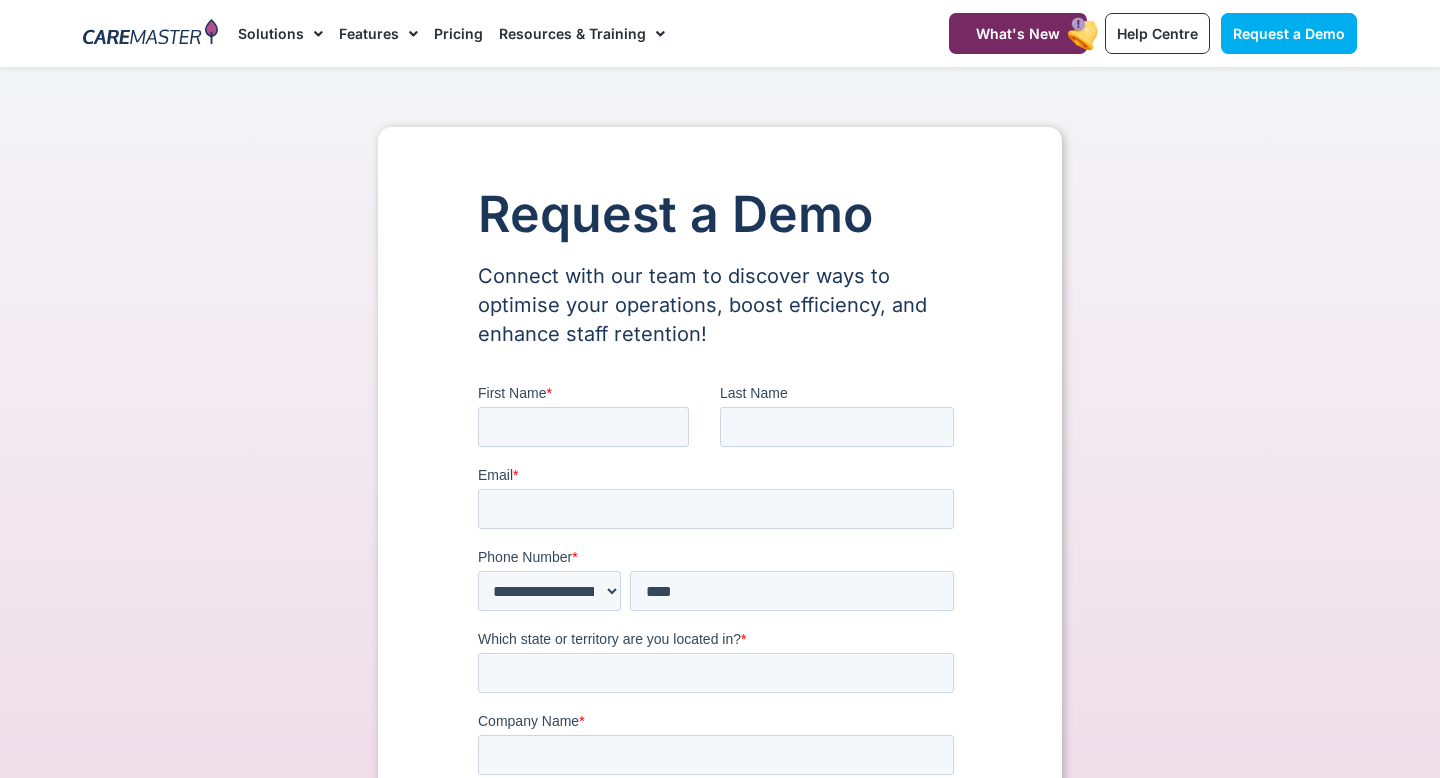 scroll, scrollTop: 0, scrollLeft: 0, axis: both 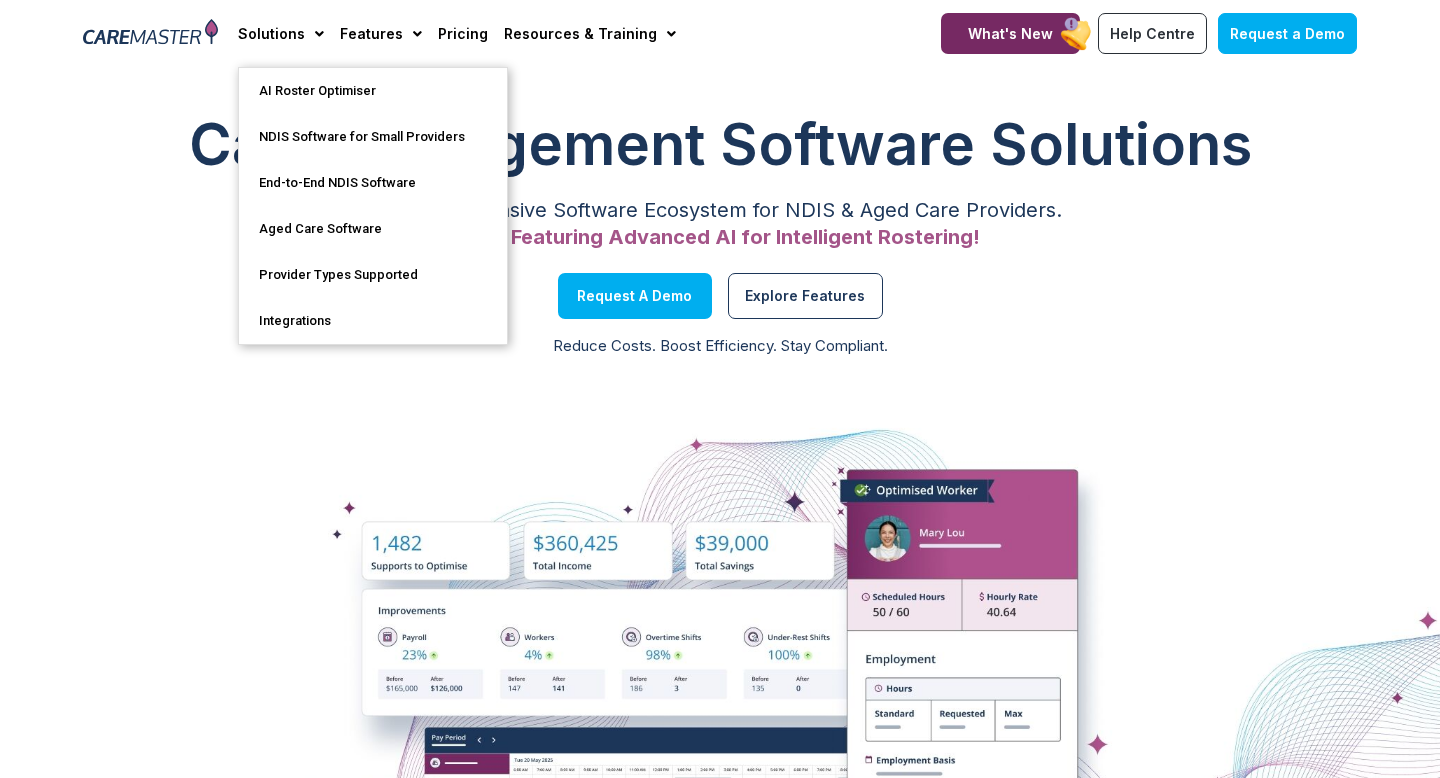 click on "Solutions" 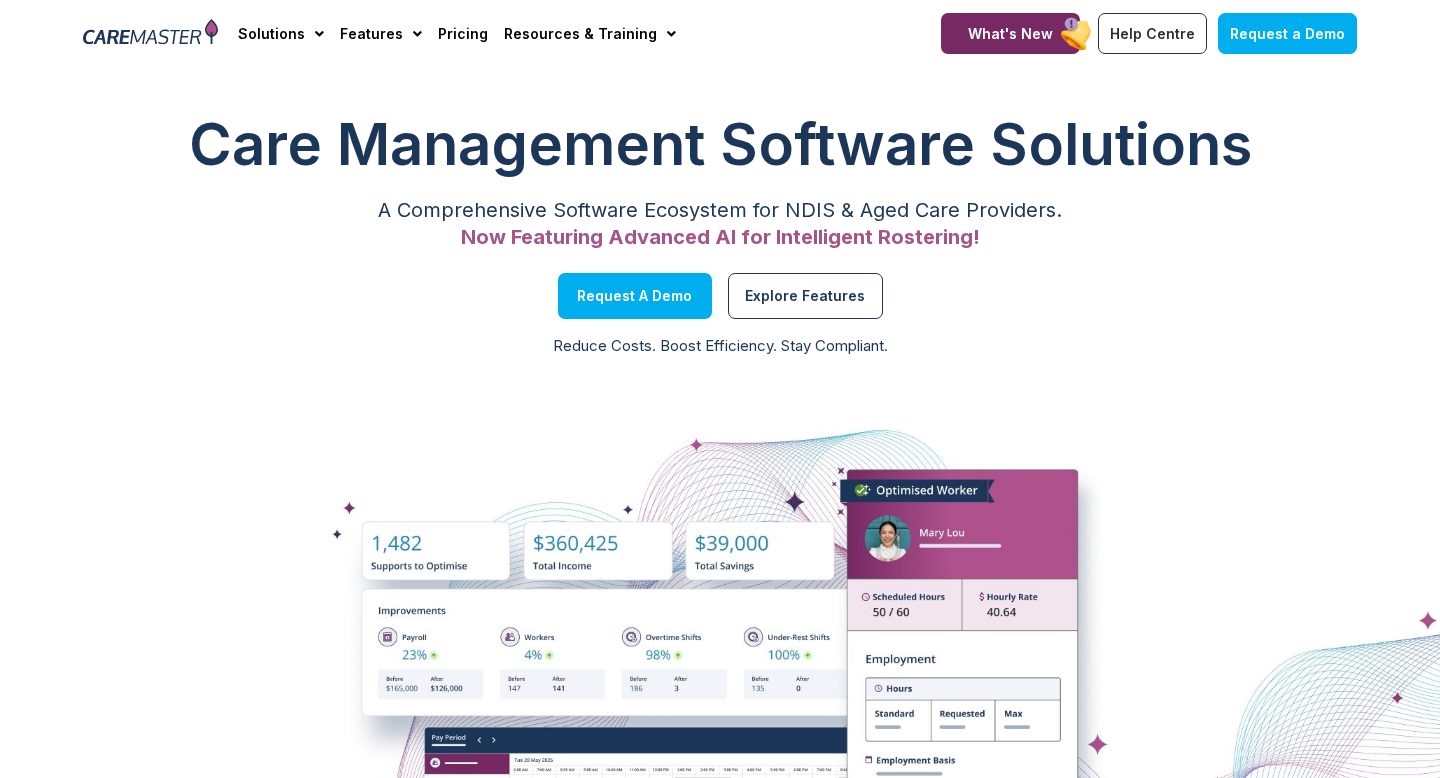 click on "Solutions" 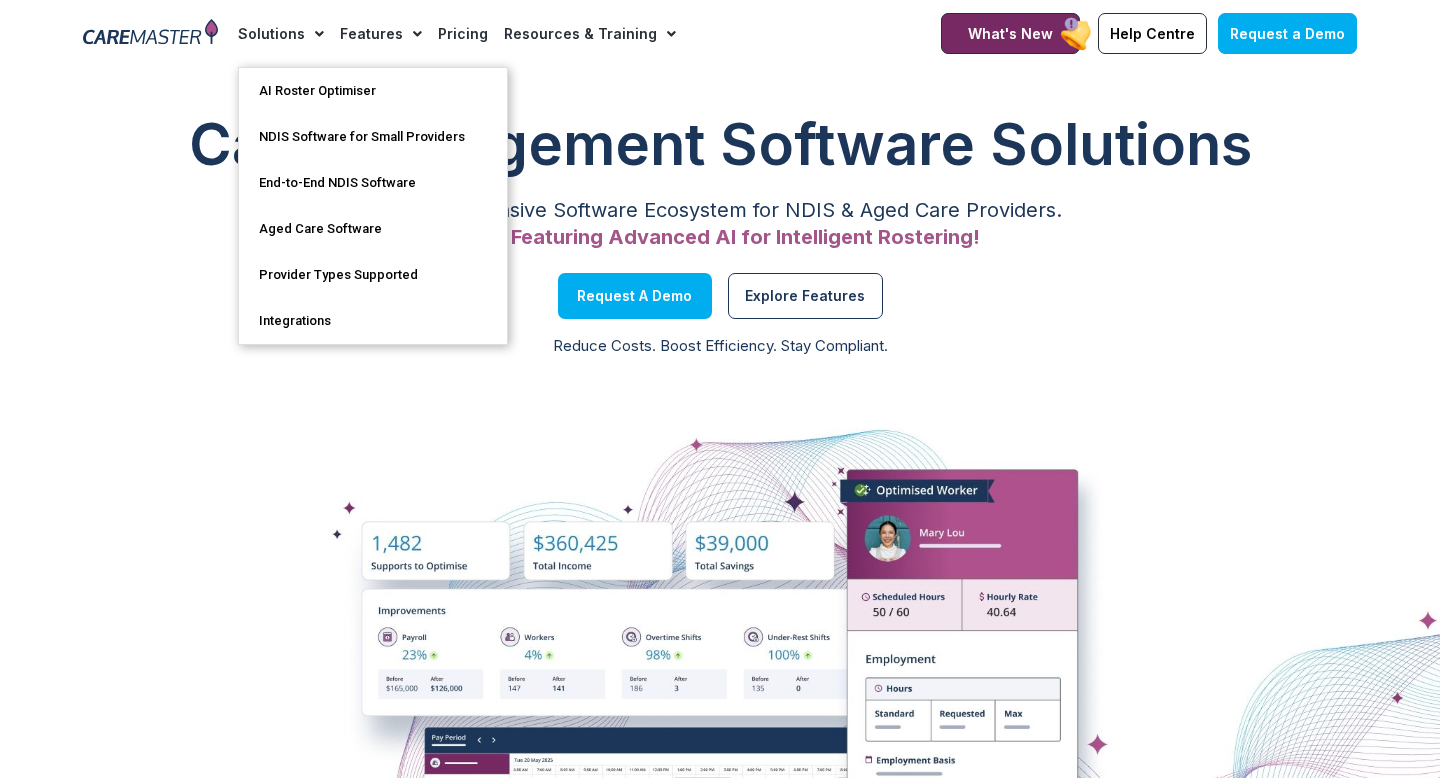 click on "Resources & Training" 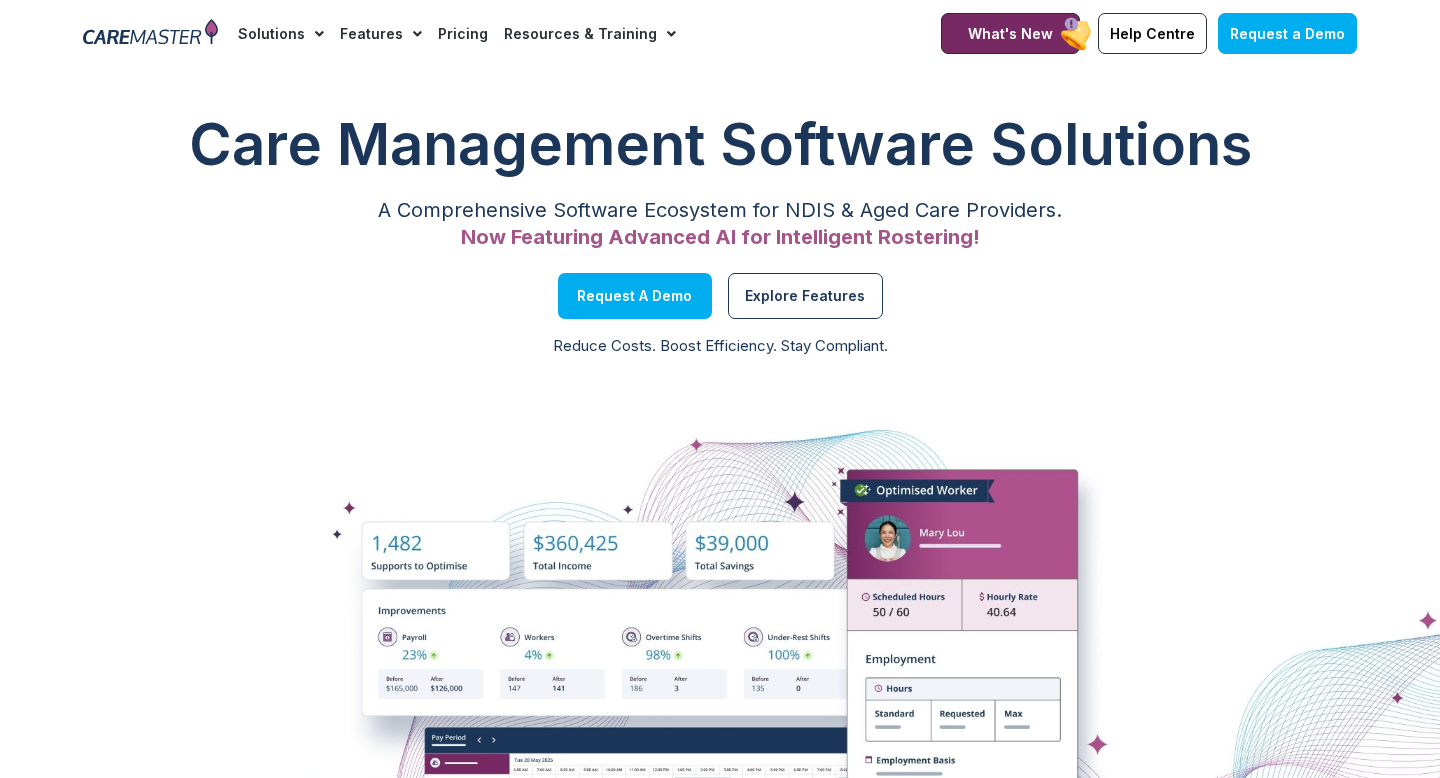 click on "Resources & Training" 